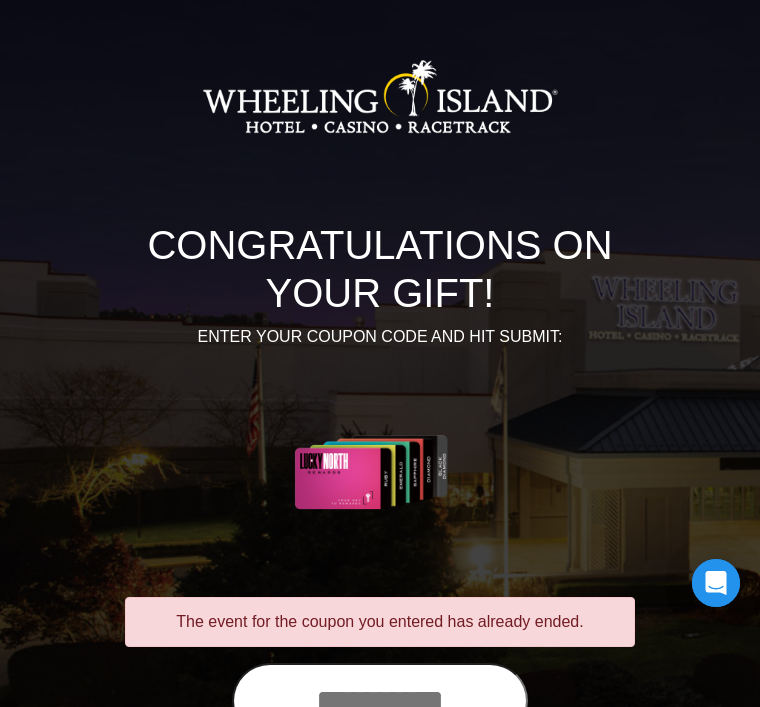 scroll, scrollTop: 60, scrollLeft: 0, axis: vertical 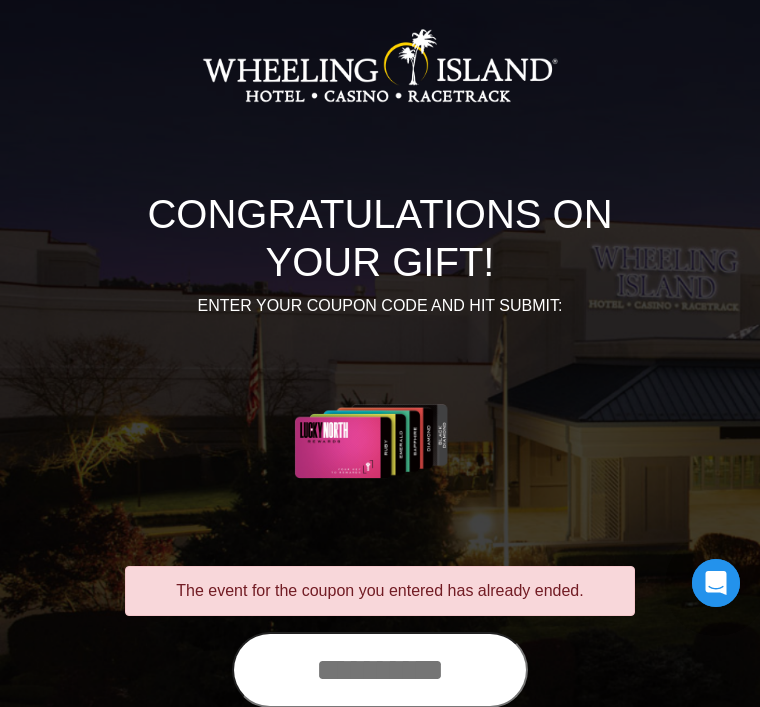 click on "CONGRATULATIONS ON YOUR GIFT!
ENTER YOUR COUPON CODE AND HIT SUBMIT:" at bounding box center [380, 266] 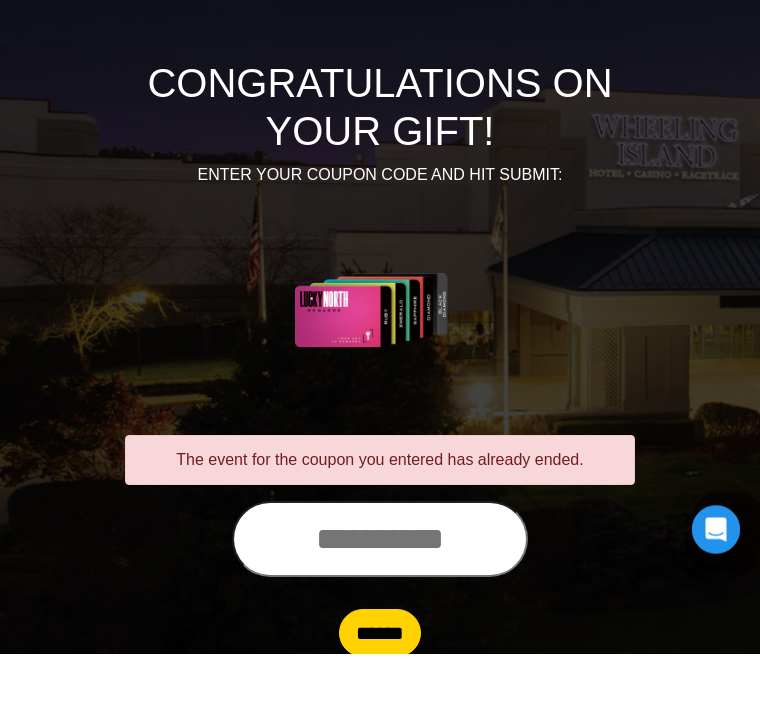 scroll, scrollTop: 137, scrollLeft: 0, axis: vertical 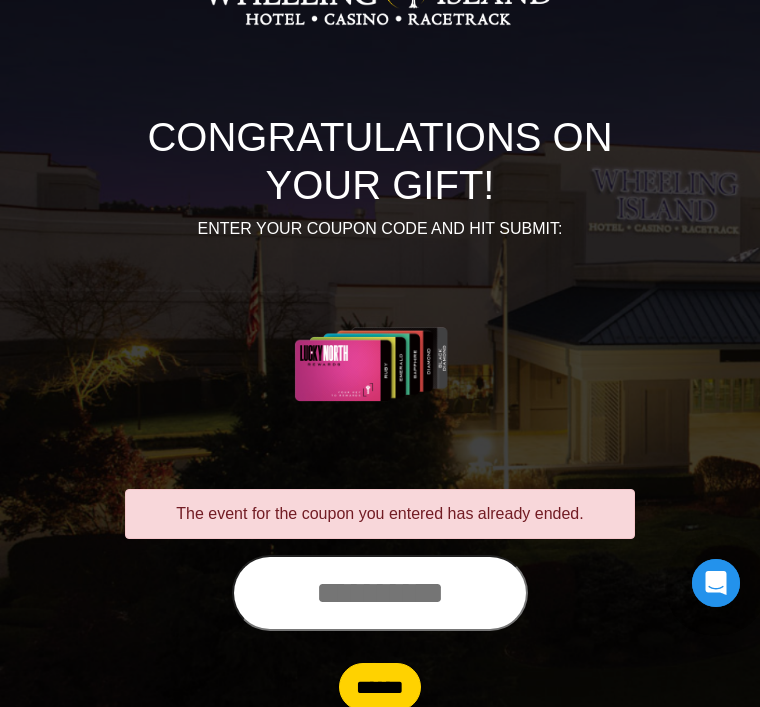 click on "******" at bounding box center [380, 687] 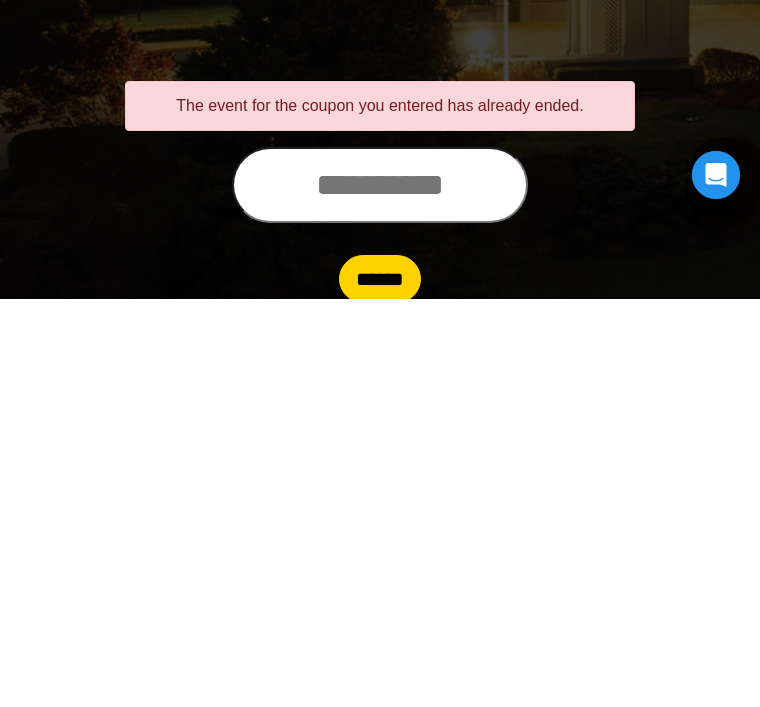 scroll, scrollTop: 201, scrollLeft: 0, axis: vertical 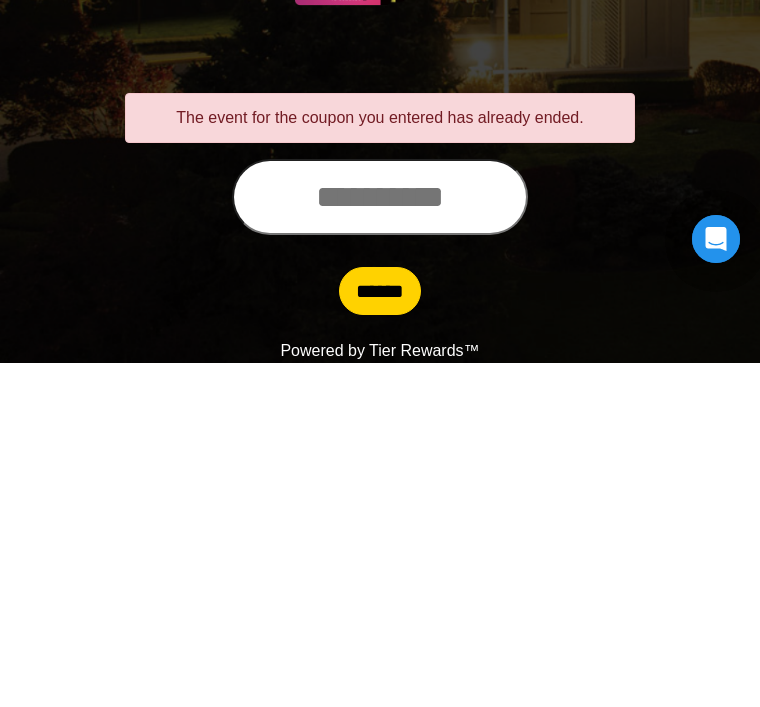 click on "******" at bounding box center (380, 635) 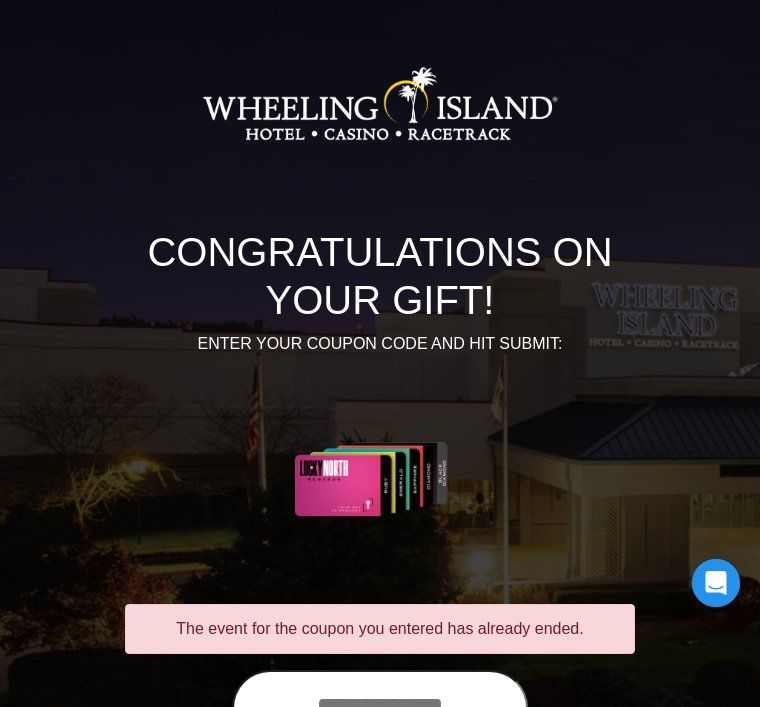 scroll, scrollTop: 40, scrollLeft: 0, axis: vertical 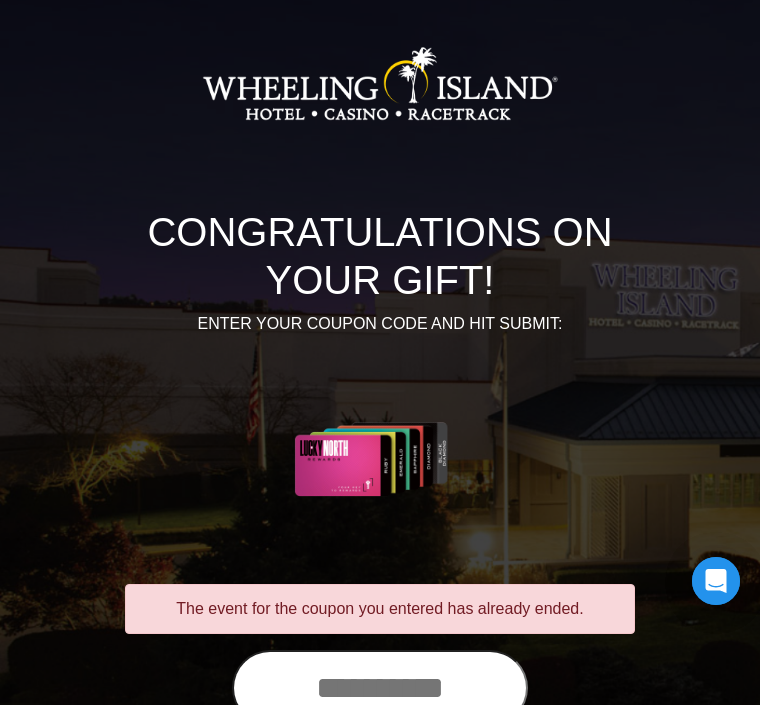 click at bounding box center (380, 690) 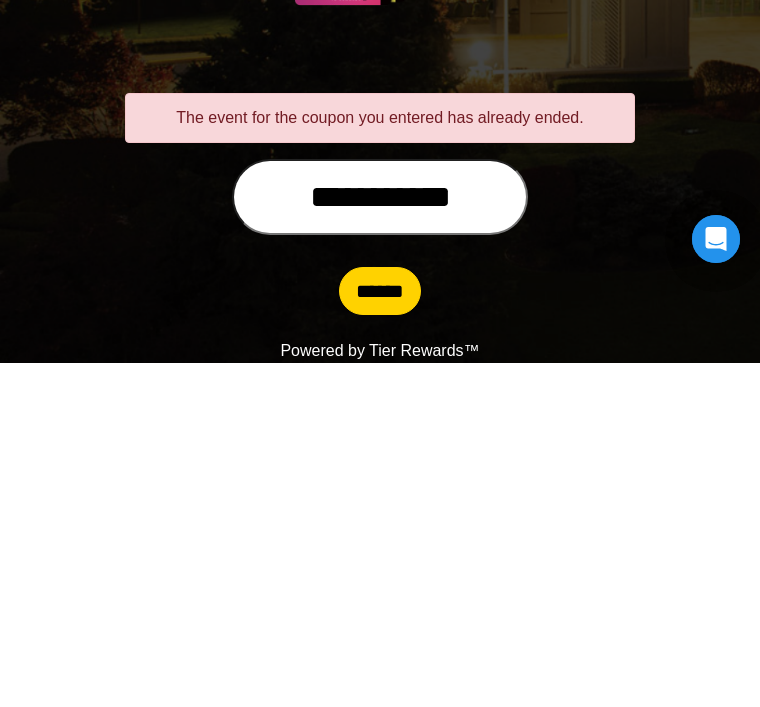 type on "**********" 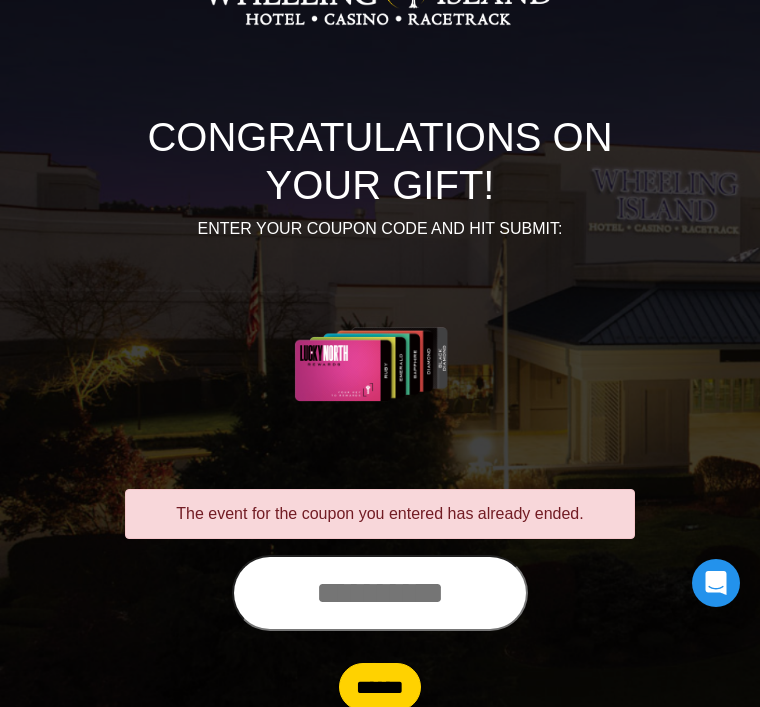 scroll, scrollTop: 129, scrollLeft: 0, axis: vertical 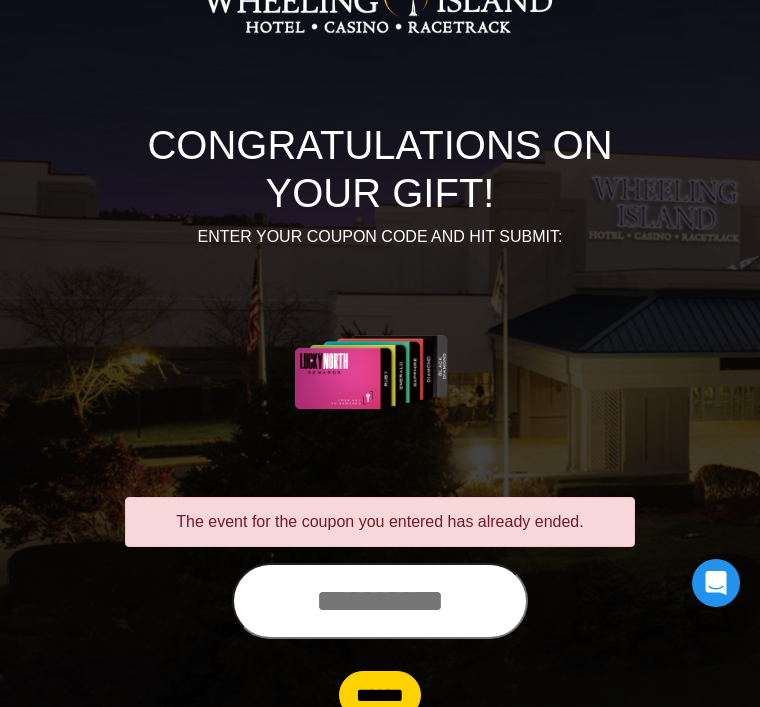 click at bounding box center (380, 601) 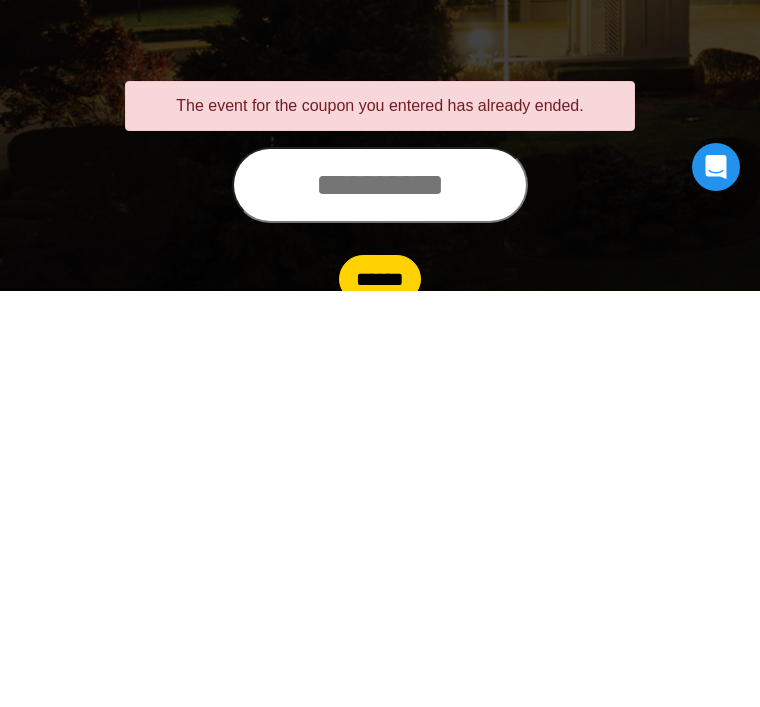 scroll, scrollTop: 201, scrollLeft: 0, axis: vertical 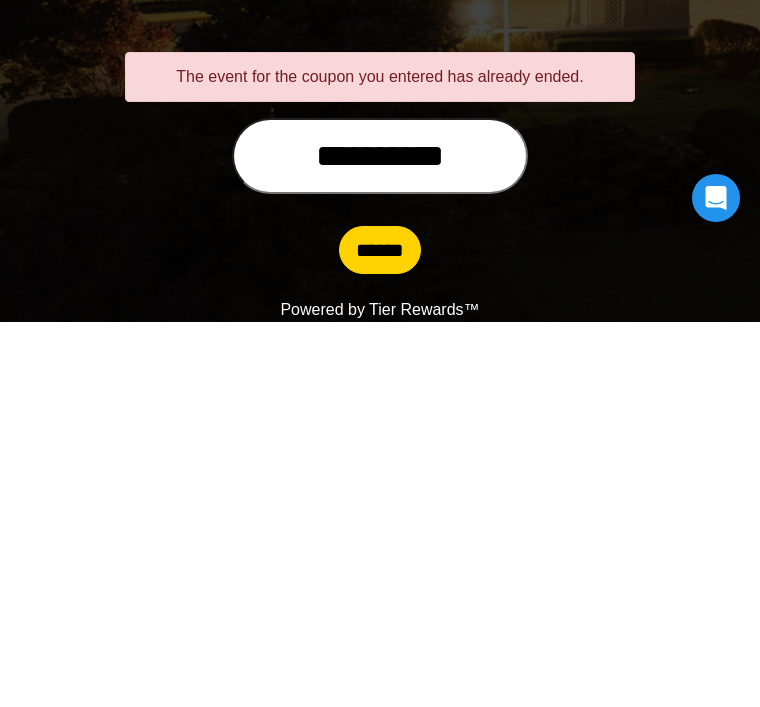 type on "[REDACTED]" 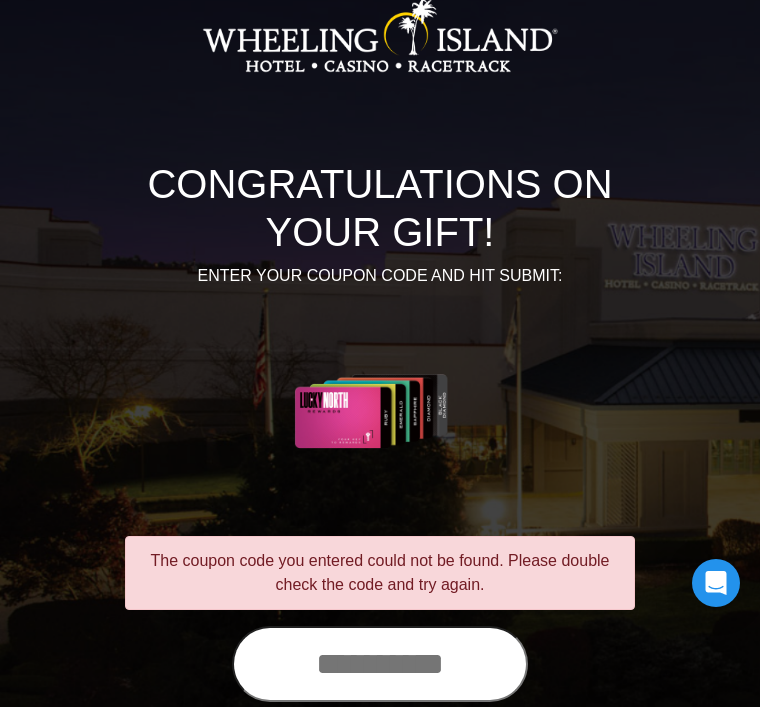 scroll, scrollTop: 161, scrollLeft: 0, axis: vertical 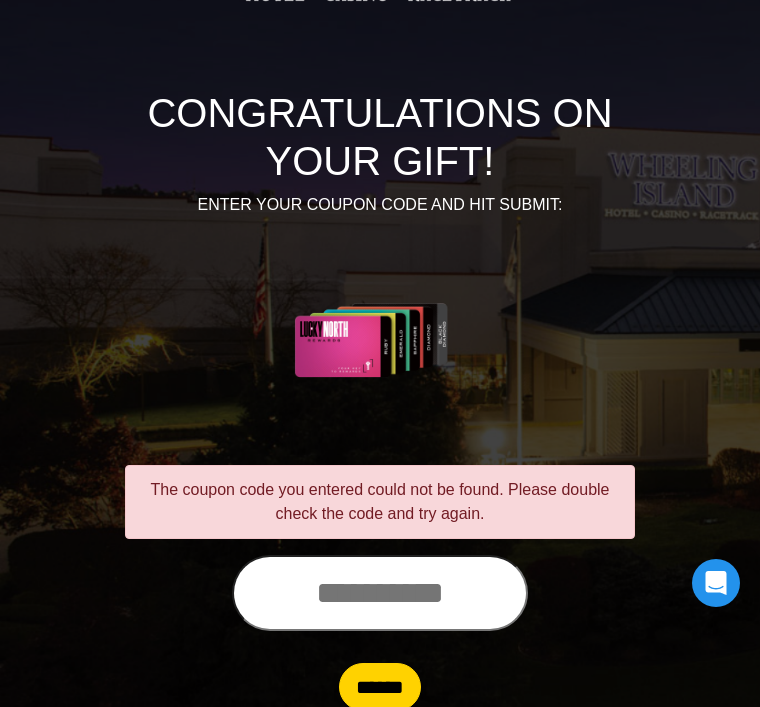click at bounding box center [380, 593] 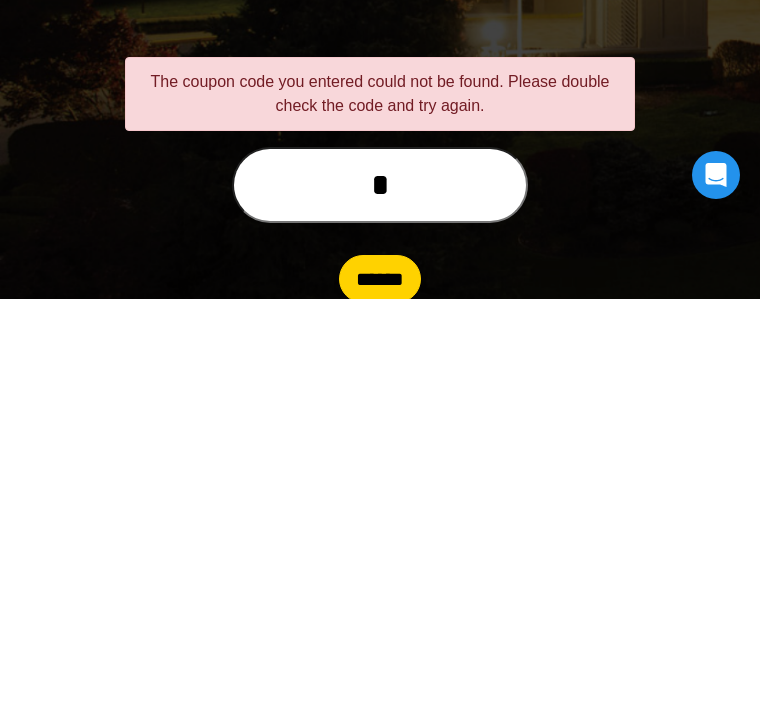 scroll, scrollTop: 225, scrollLeft: 0, axis: vertical 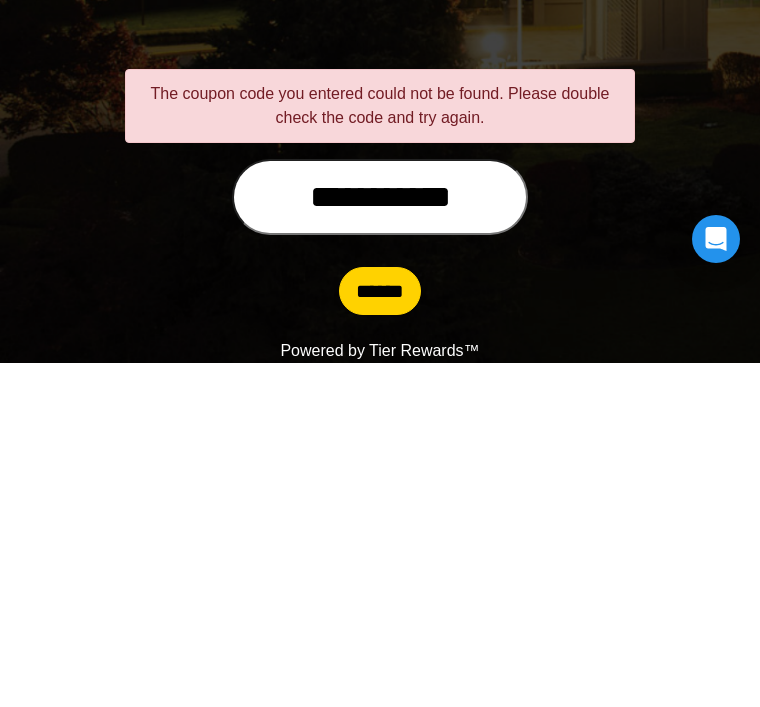 type on "**********" 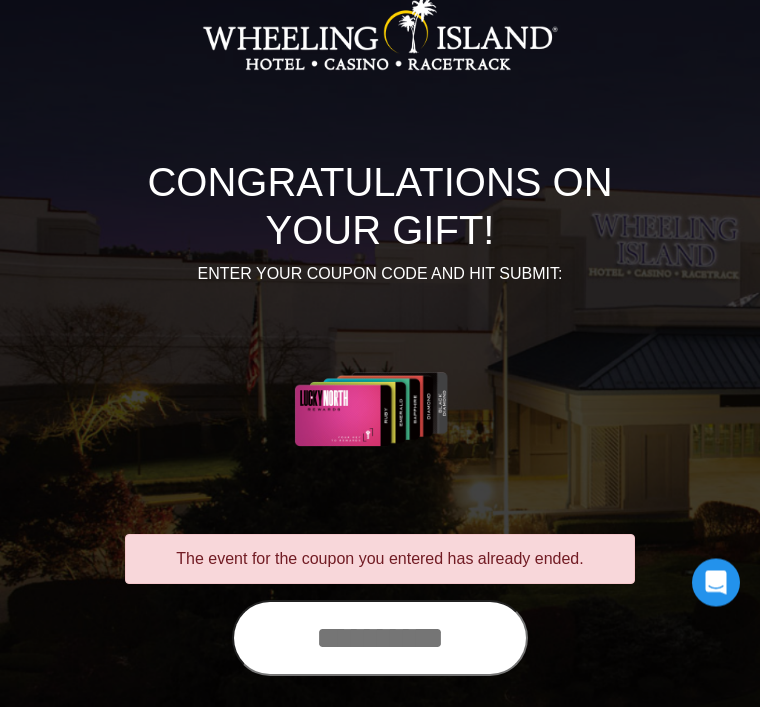scroll, scrollTop: 137, scrollLeft: 0, axis: vertical 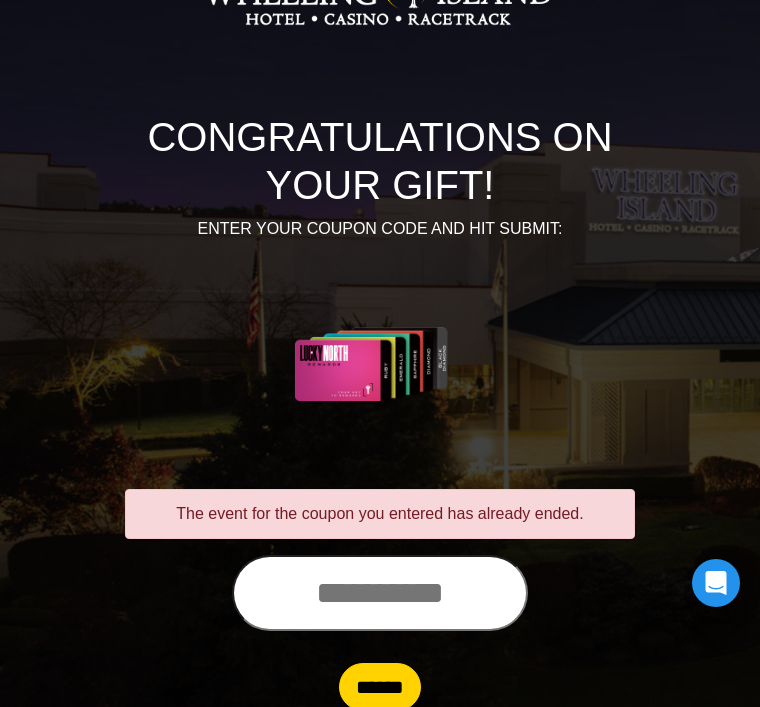 click at bounding box center [380, 593] 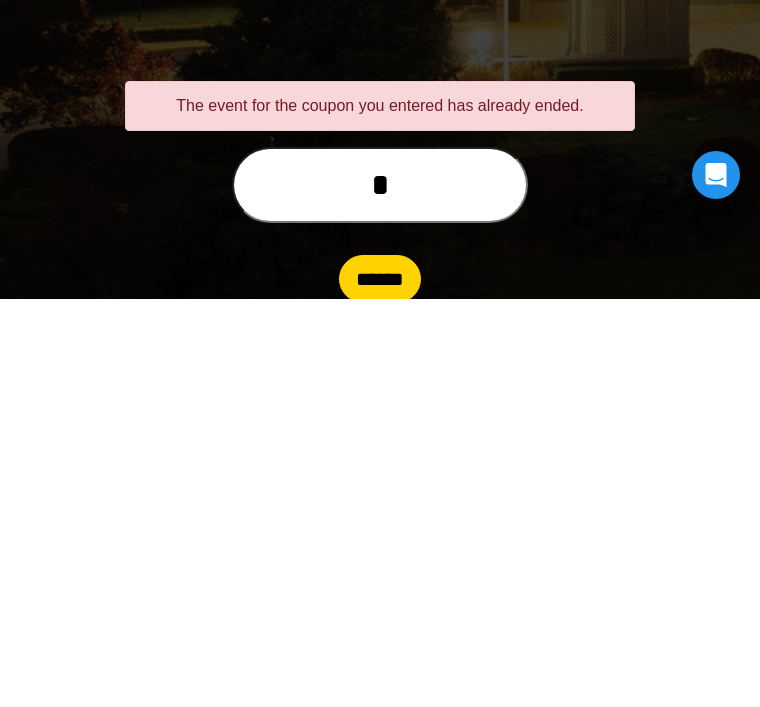scroll, scrollTop: 201, scrollLeft: 0, axis: vertical 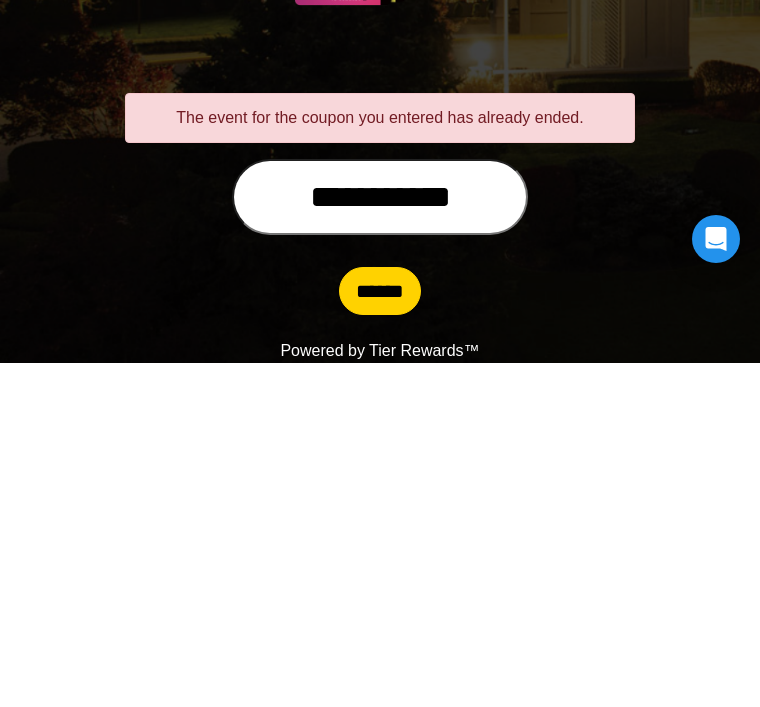 type on "**********" 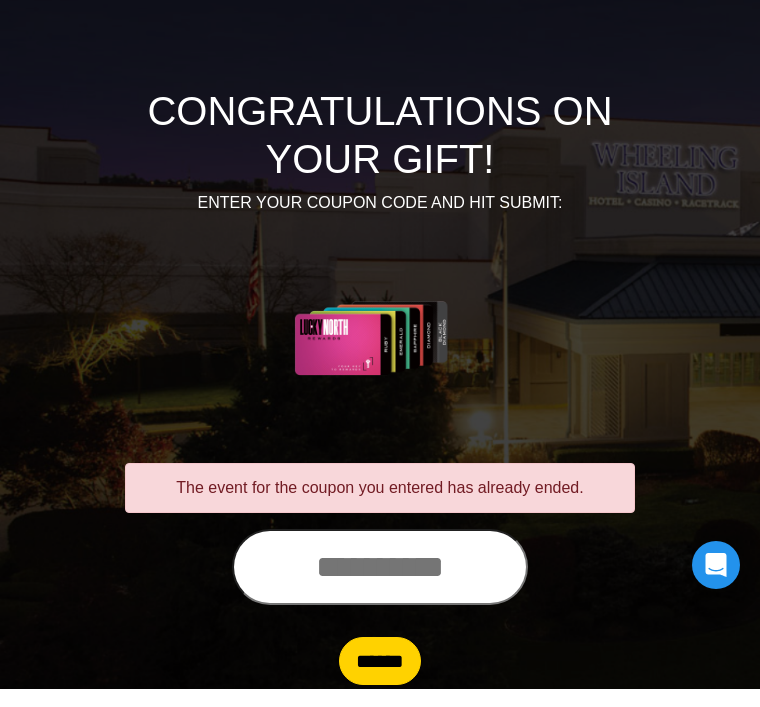 scroll, scrollTop: 137, scrollLeft: 0, axis: vertical 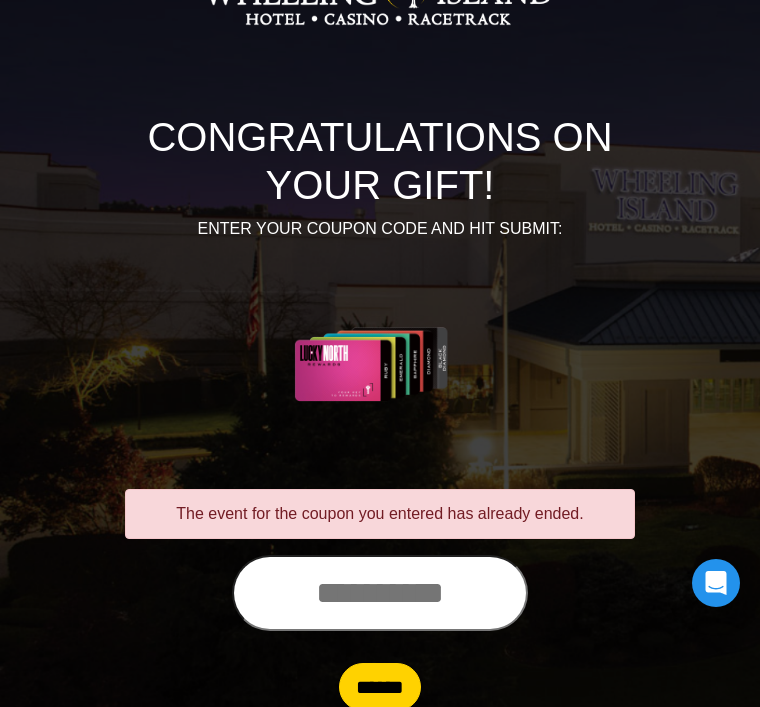 click on "[REDACTED]" at bounding box center (380, 687) 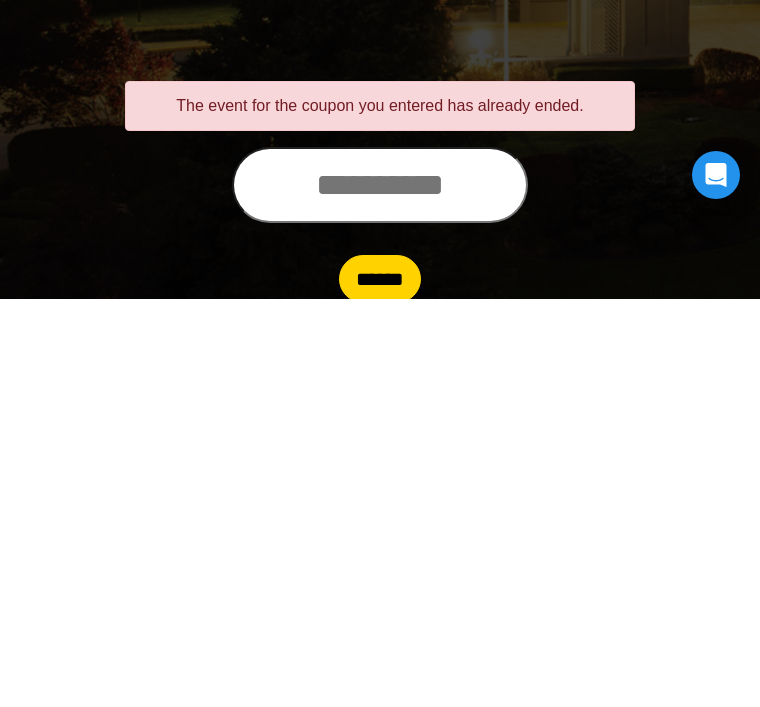 scroll, scrollTop: 201, scrollLeft: 0, axis: vertical 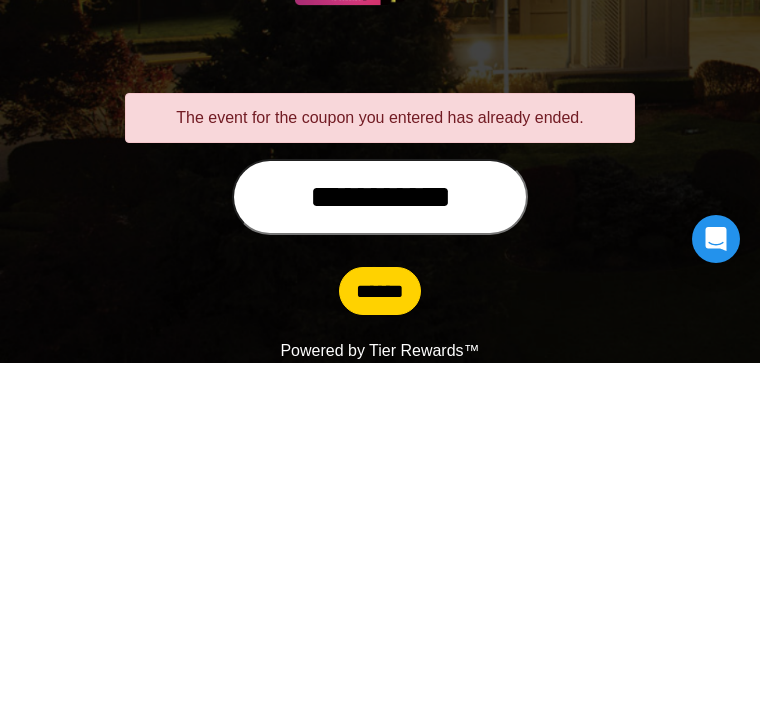type on "**********" 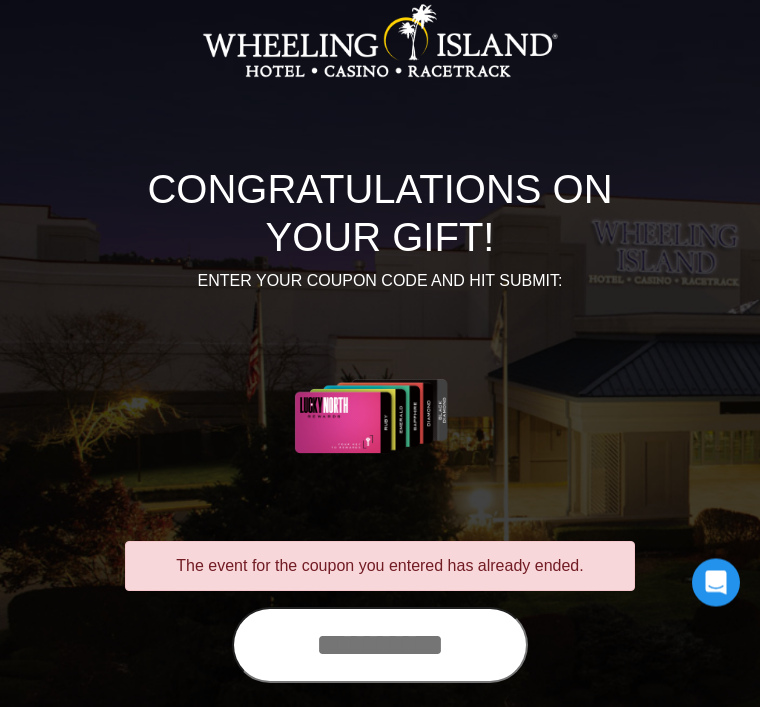 scroll, scrollTop: 137, scrollLeft: 0, axis: vertical 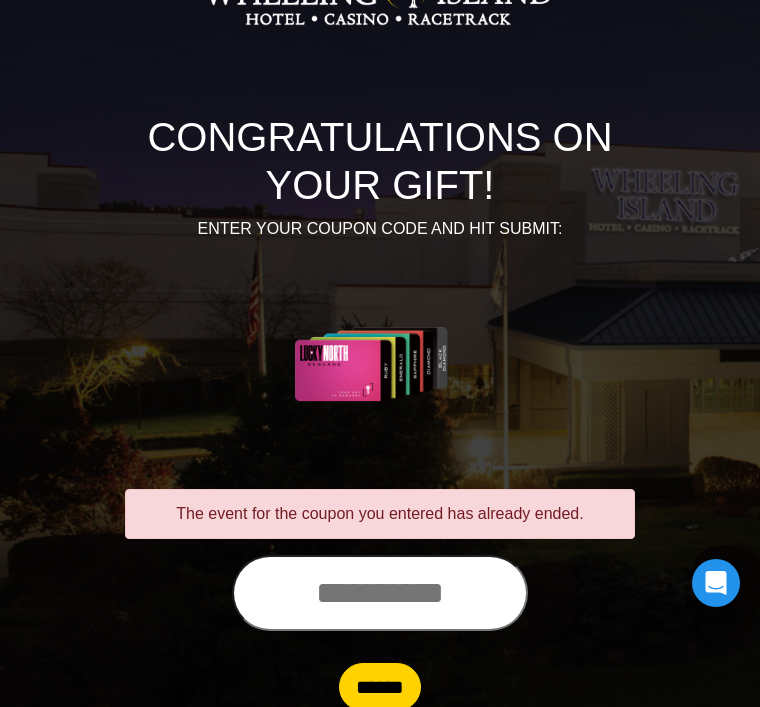 click on "******" at bounding box center (380, 687) 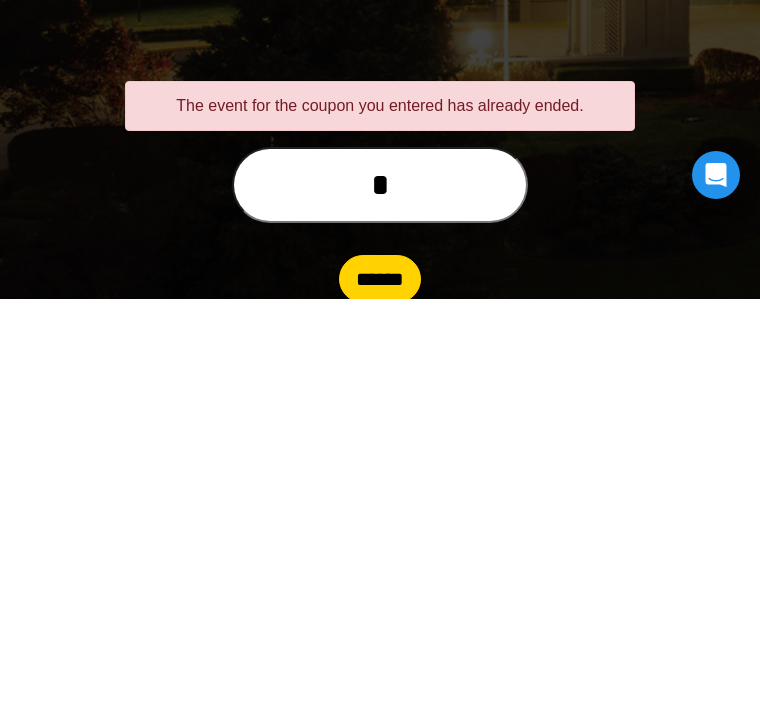 scroll, scrollTop: 201, scrollLeft: 0, axis: vertical 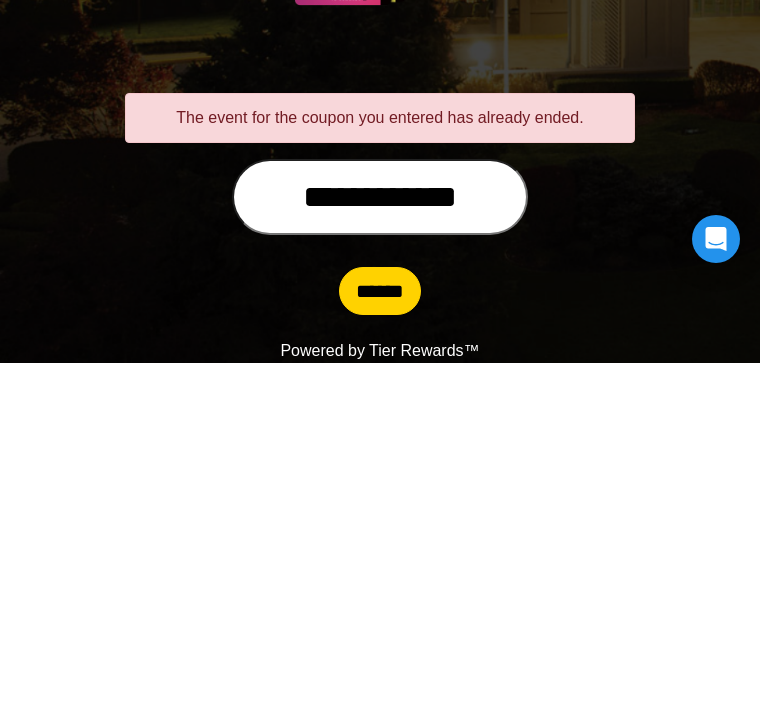 type on "**********" 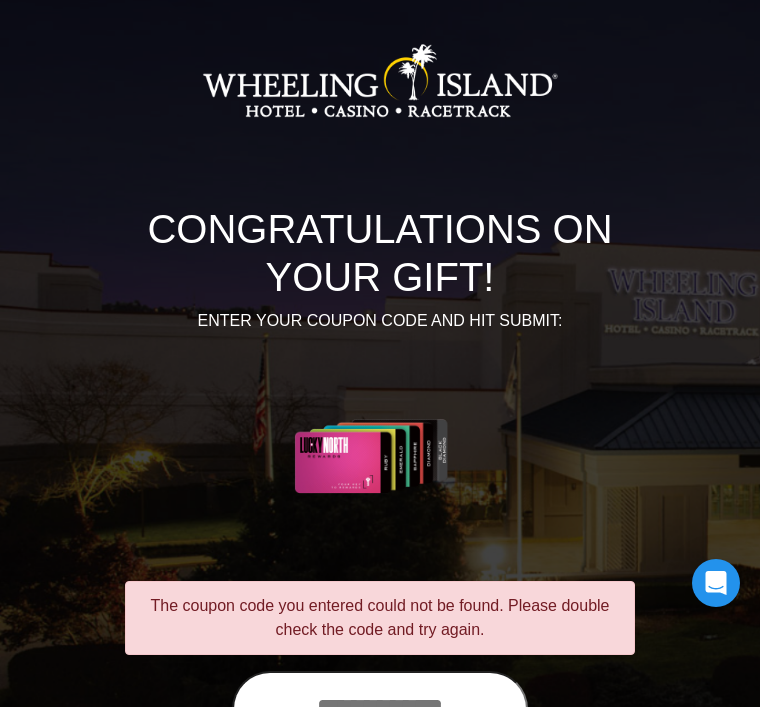 scroll, scrollTop: 0, scrollLeft: 0, axis: both 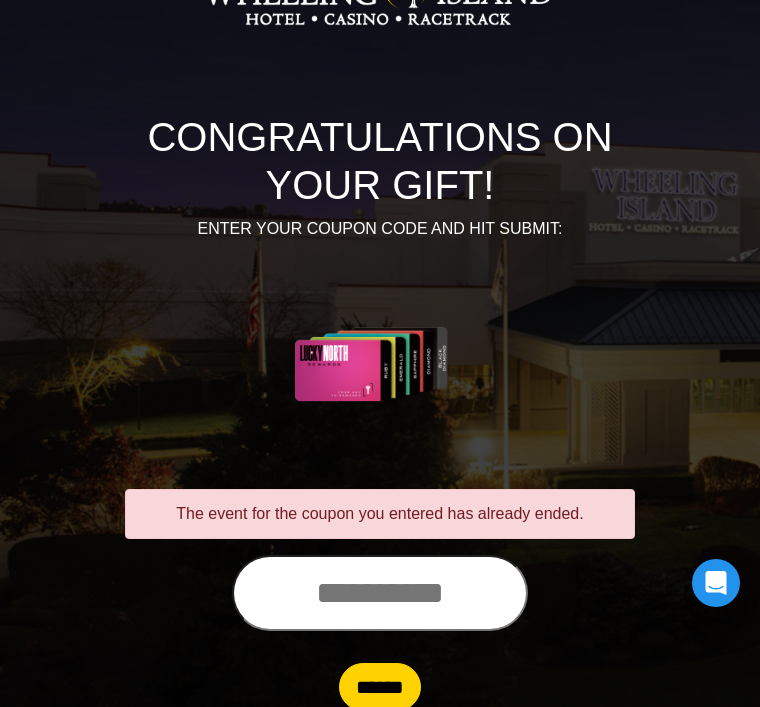 click at bounding box center [380, 593] 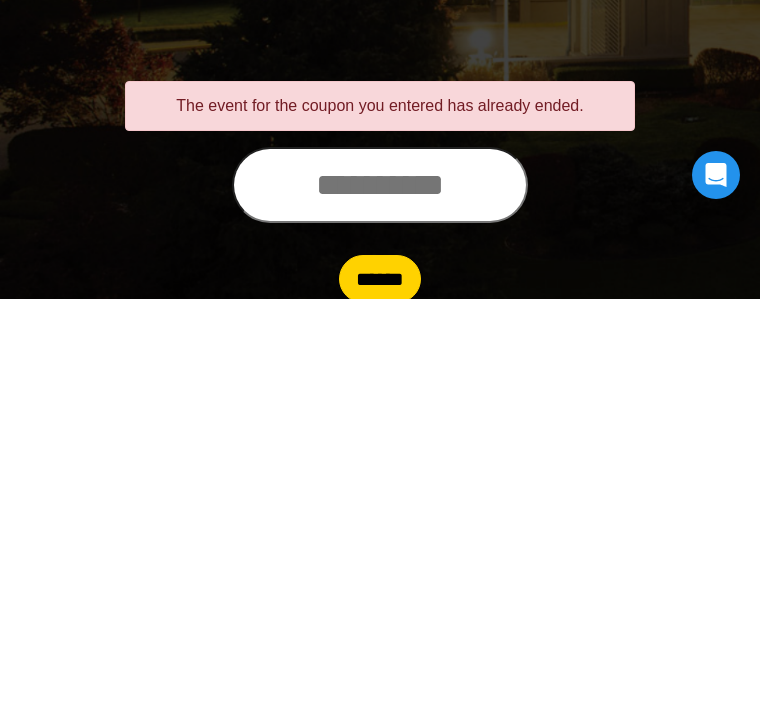 scroll, scrollTop: 201, scrollLeft: 0, axis: vertical 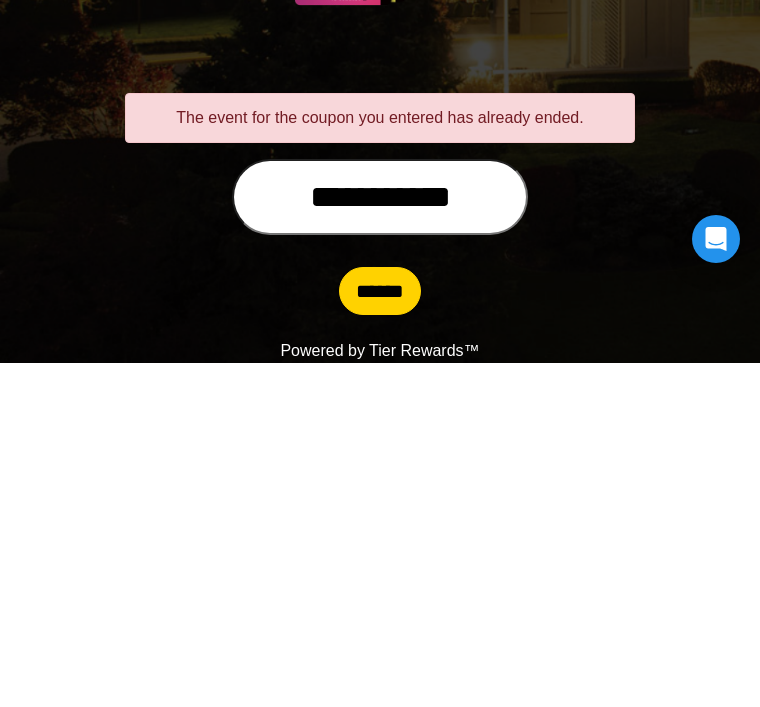 type on "**********" 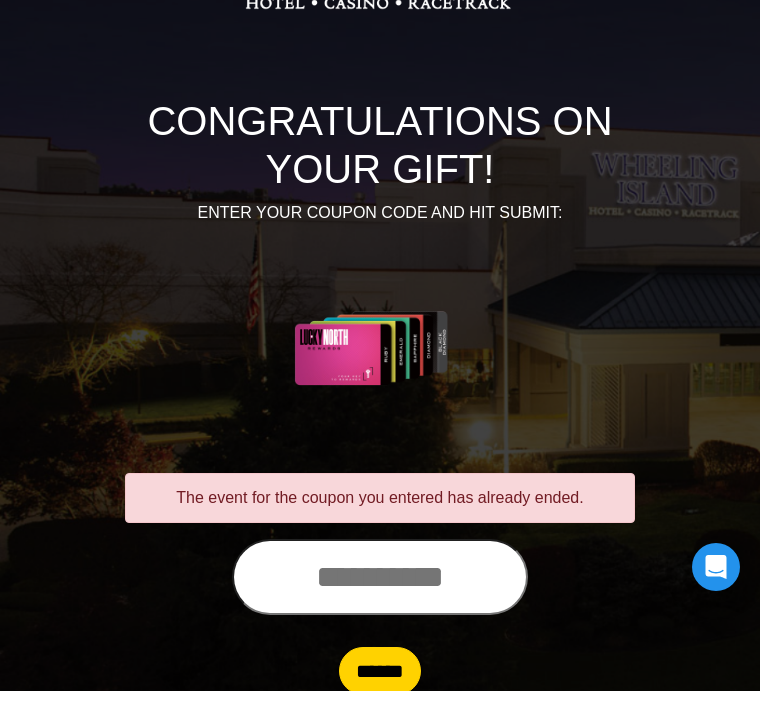 scroll, scrollTop: 0, scrollLeft: 0, axis: both 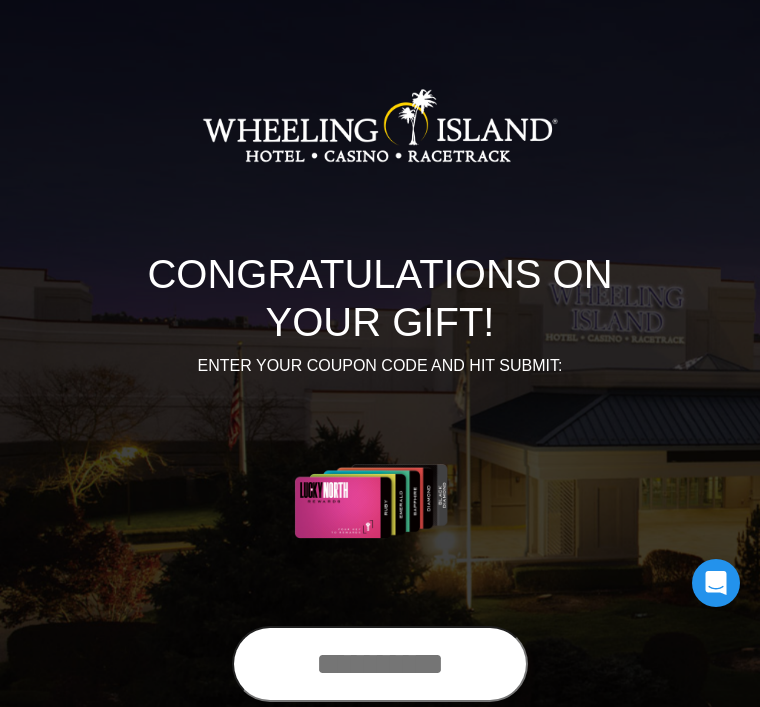 click at bounding box center [380, 664] 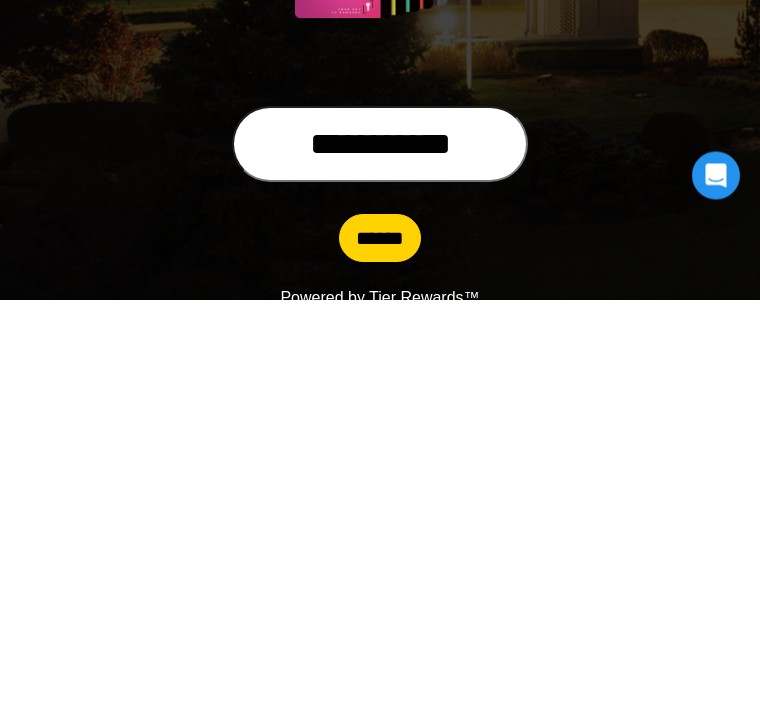 type on "**********" 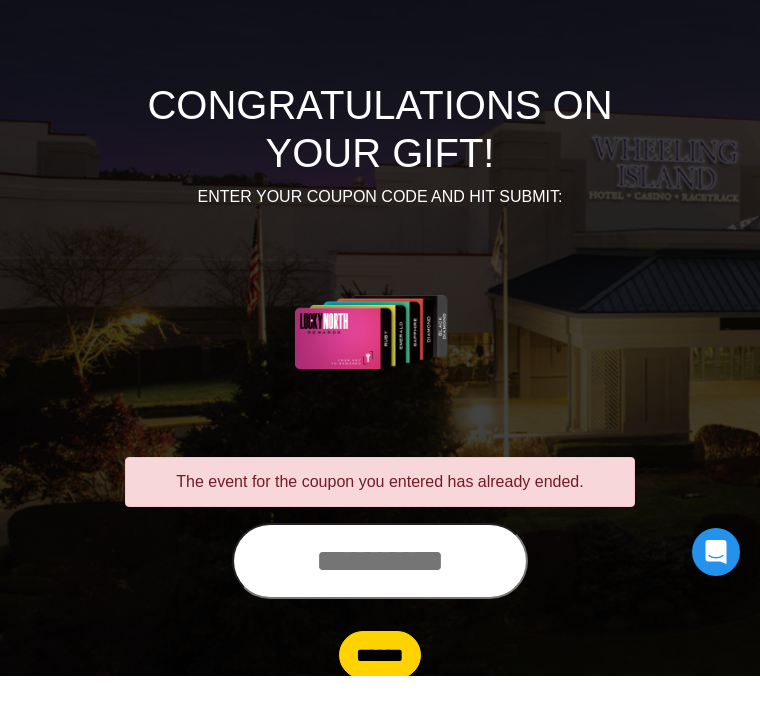 scroll, scrollTop: 137, scrollLeft: 0, axis: vertical 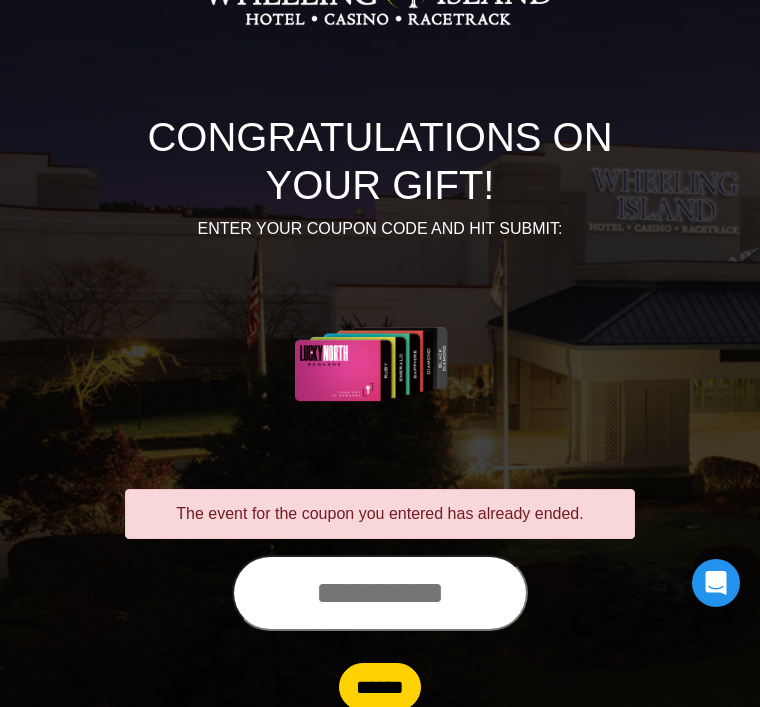 click at bounding box center (380, 593) 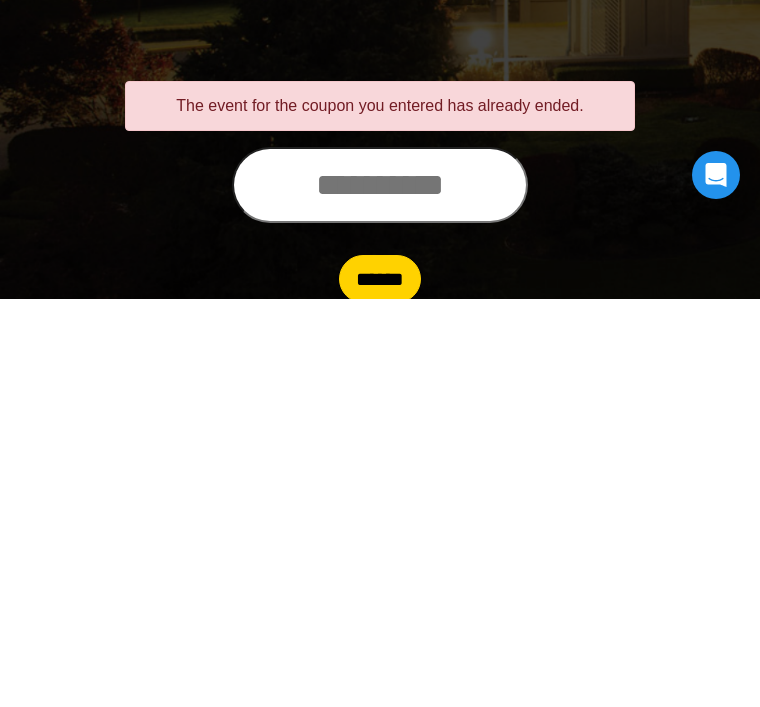 scroll, scrollTop: 201, scrollLeft: 0, axis: vertical 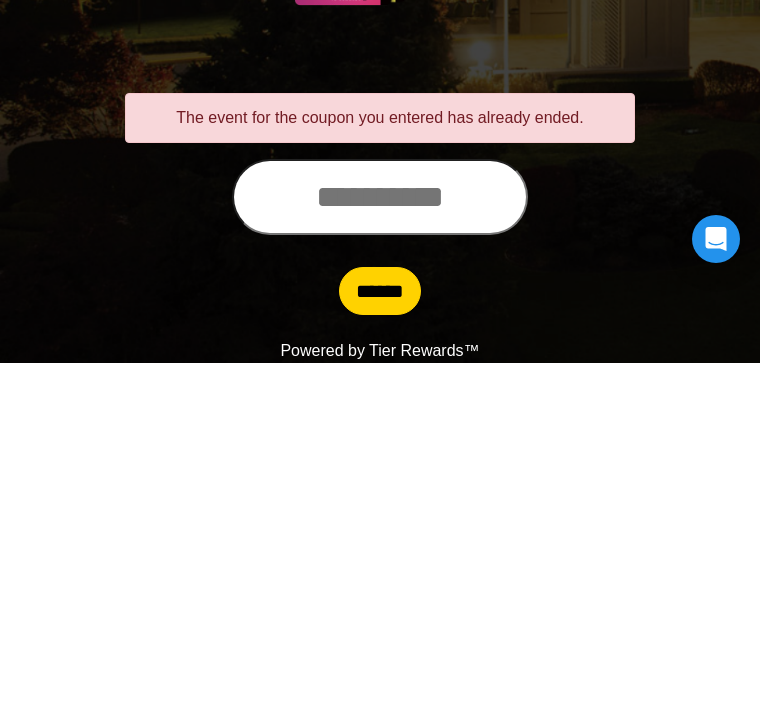 click at bounding box center (380, 541) 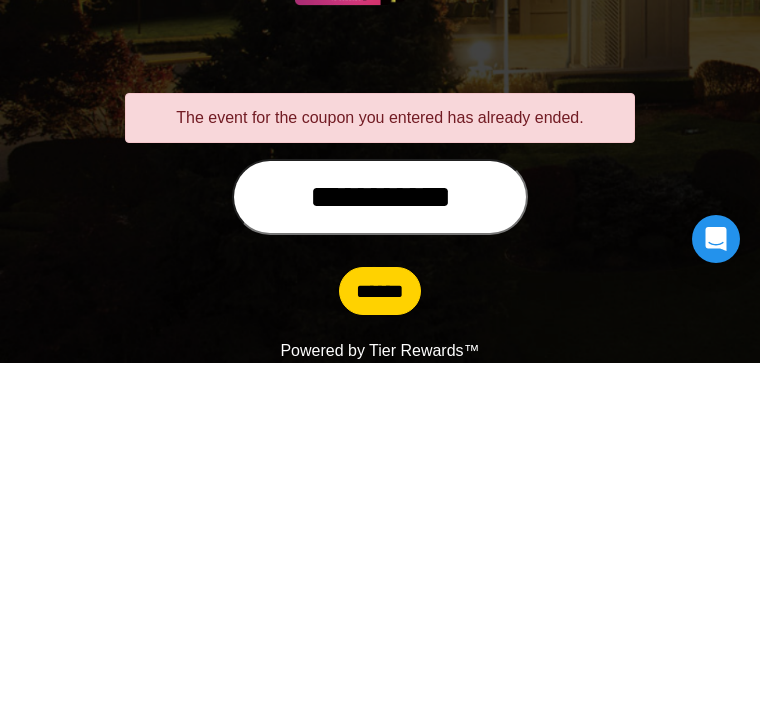 type on "**********" 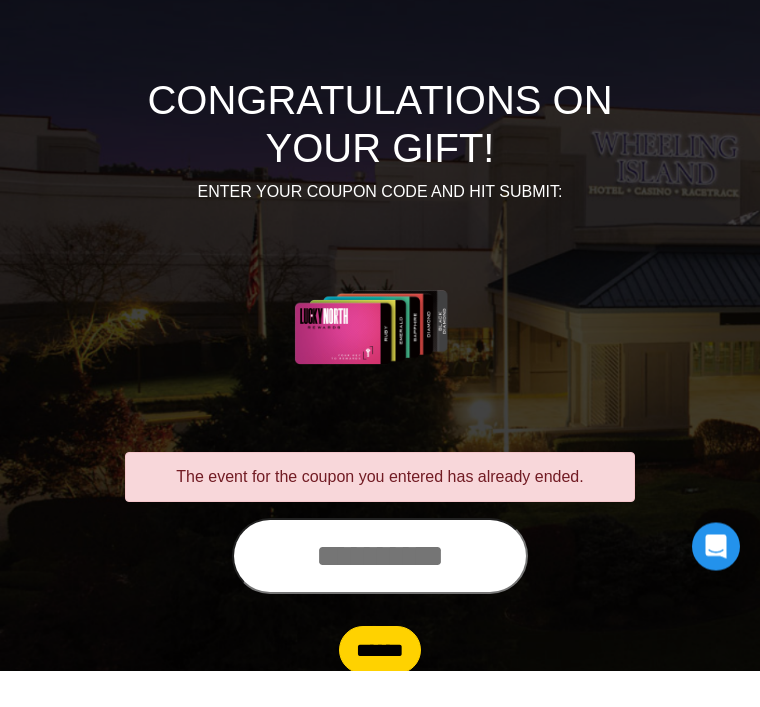 scroll, scrollTop: 137, scrollLeft: 0, axis: vertical 